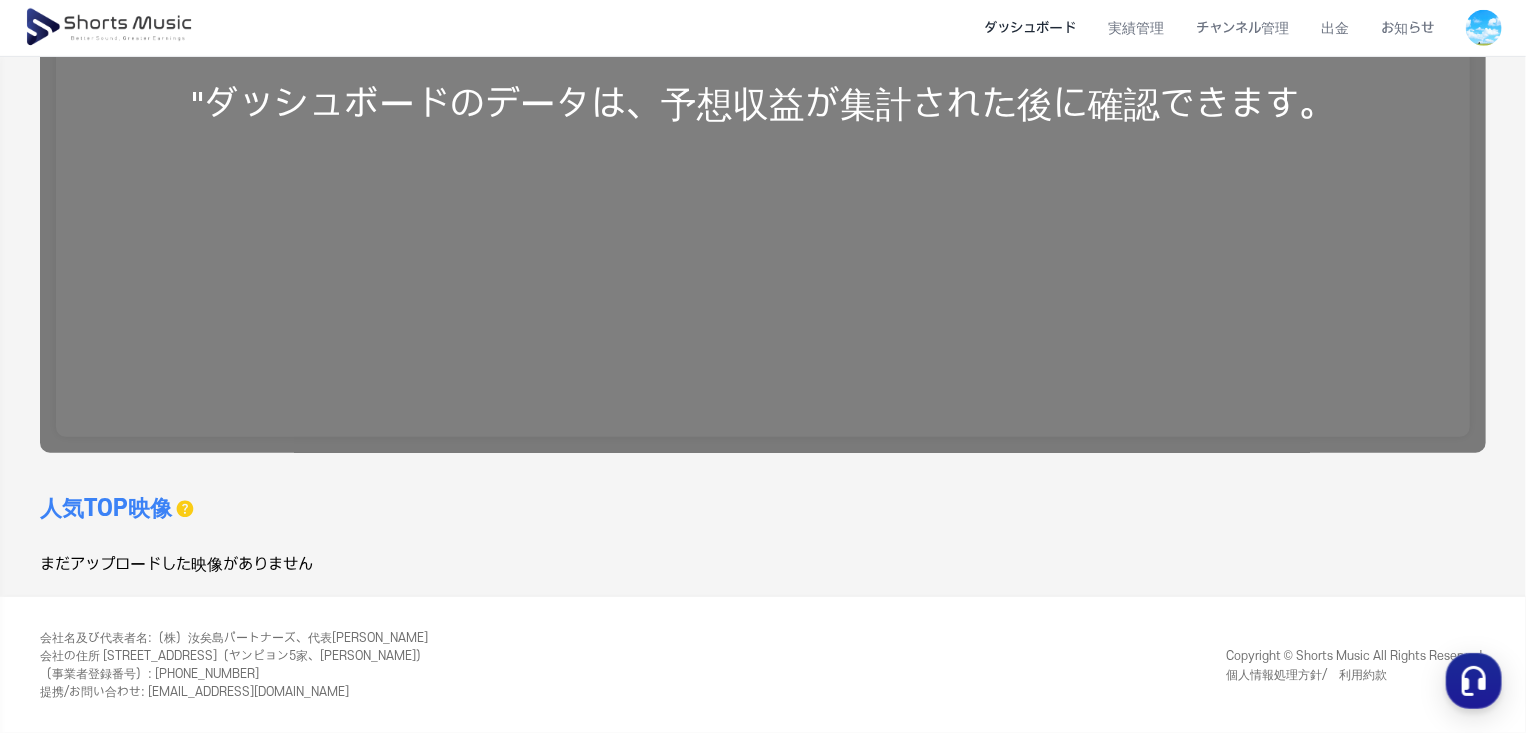 scroll, scrollTop: 0, scrollLeft: 0, axis: both 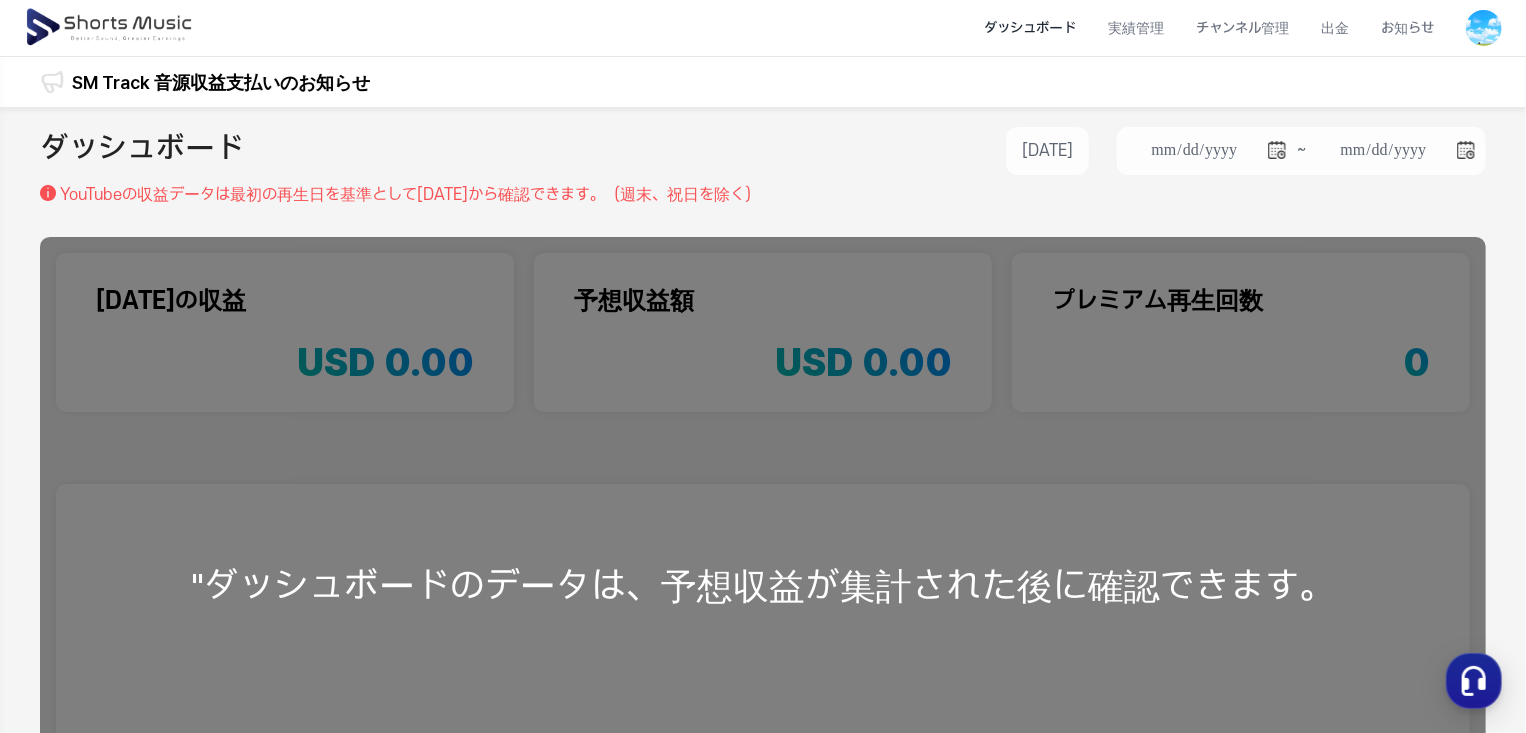 click on ""ダッシュボードのデータは、予想収益が集計された後に確認できます。" at bounding box center [763, 586] 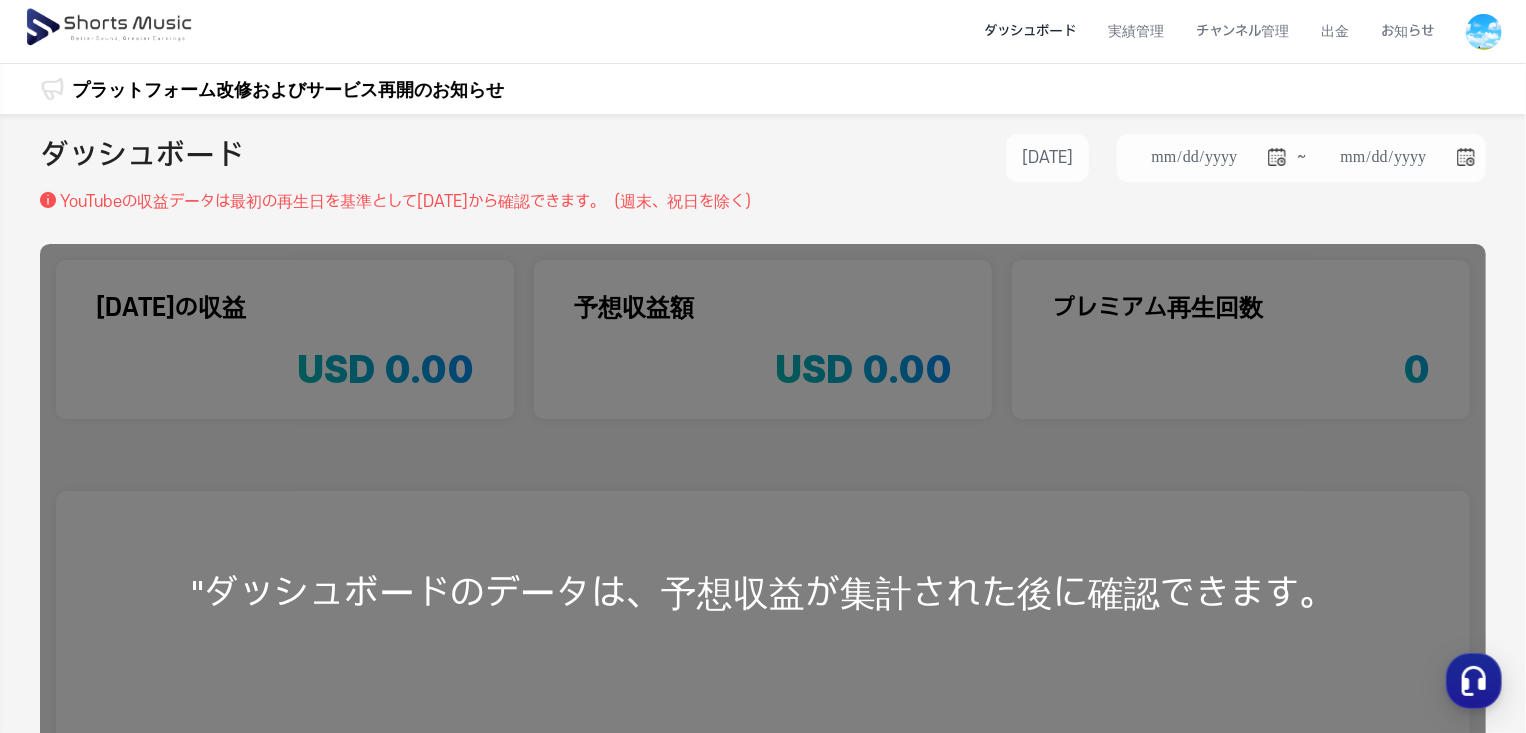 click on "ダッシュボード" at bounding box center (142, 158) 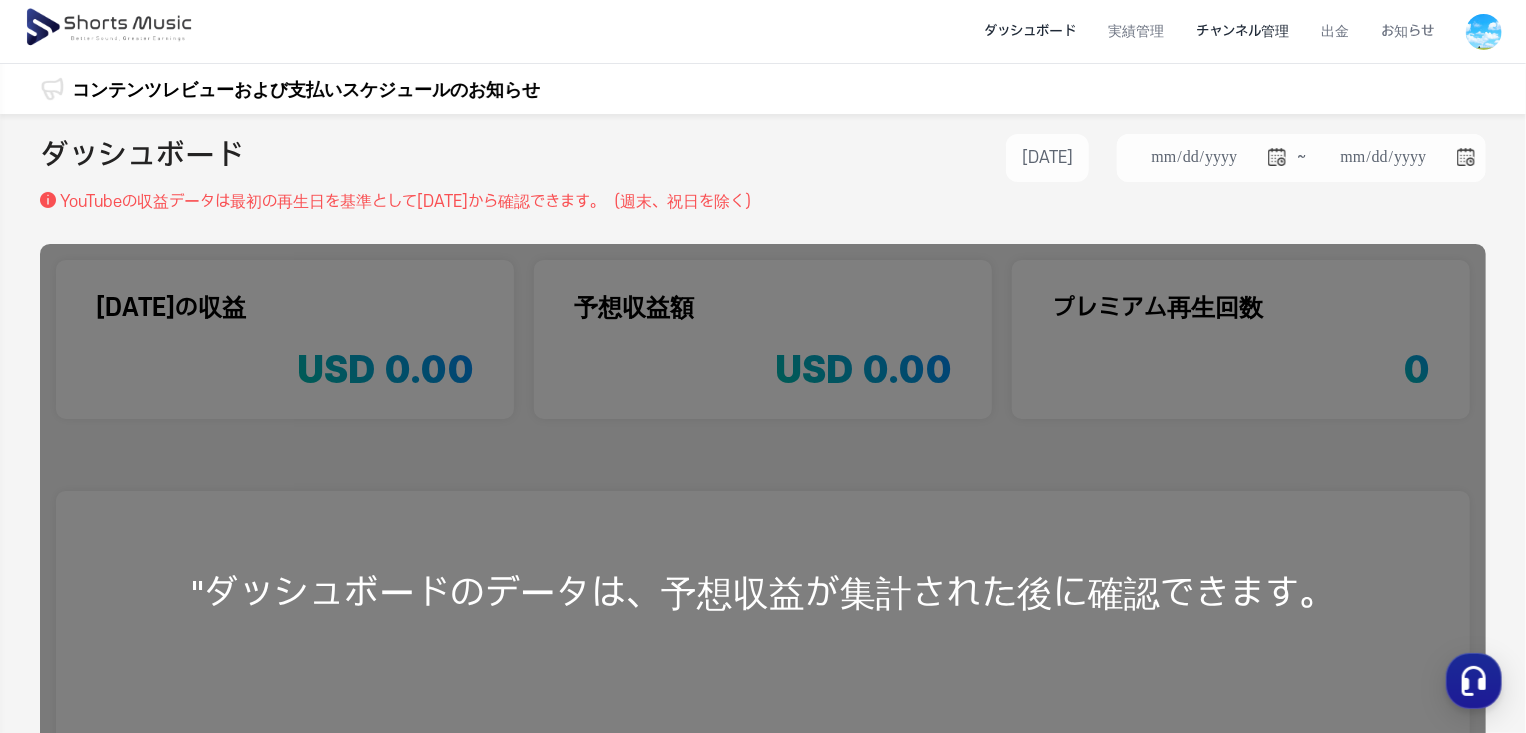 click on "チャンネル管理" at bounding box center (1242, 31) 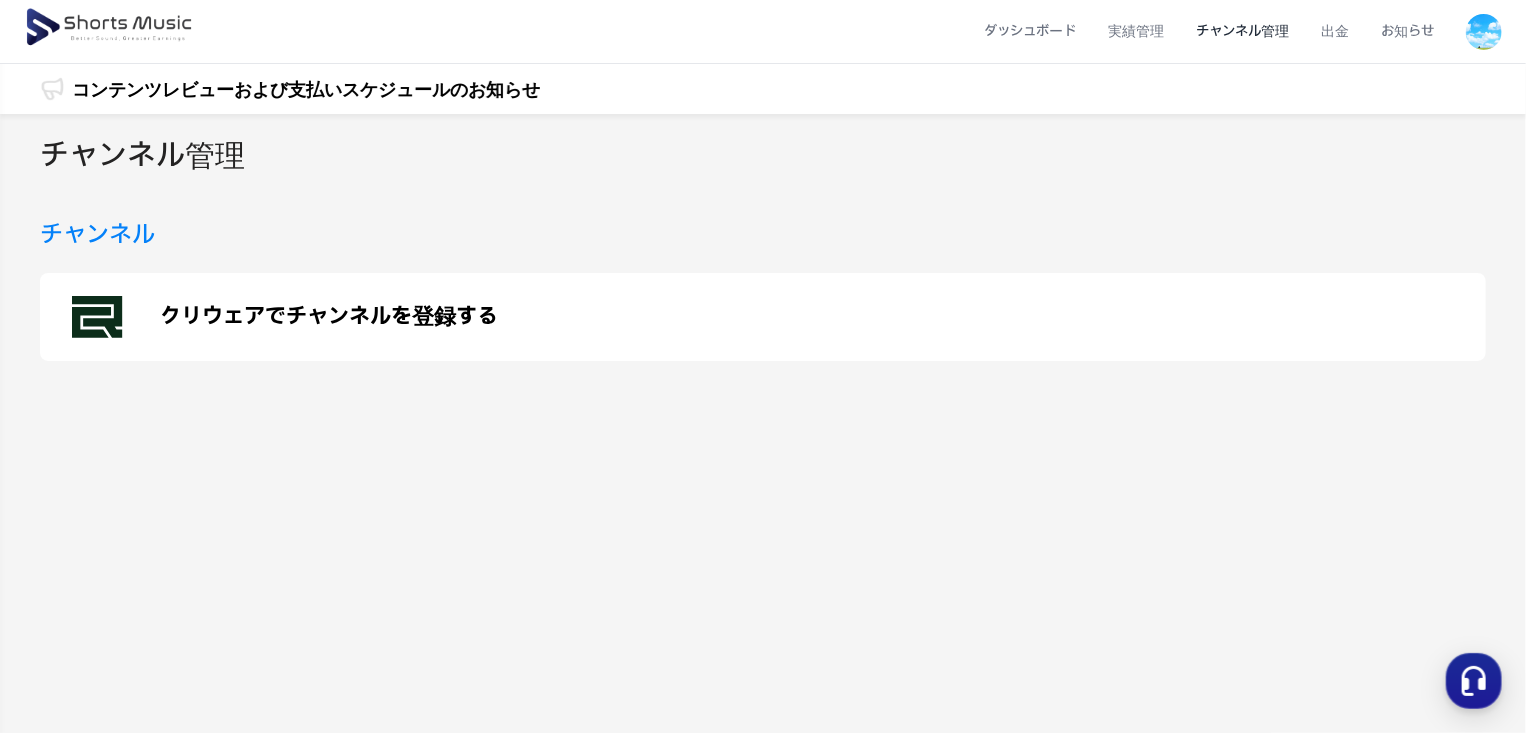 click on "チャンネル管理" at bounding box center [1242, 31] 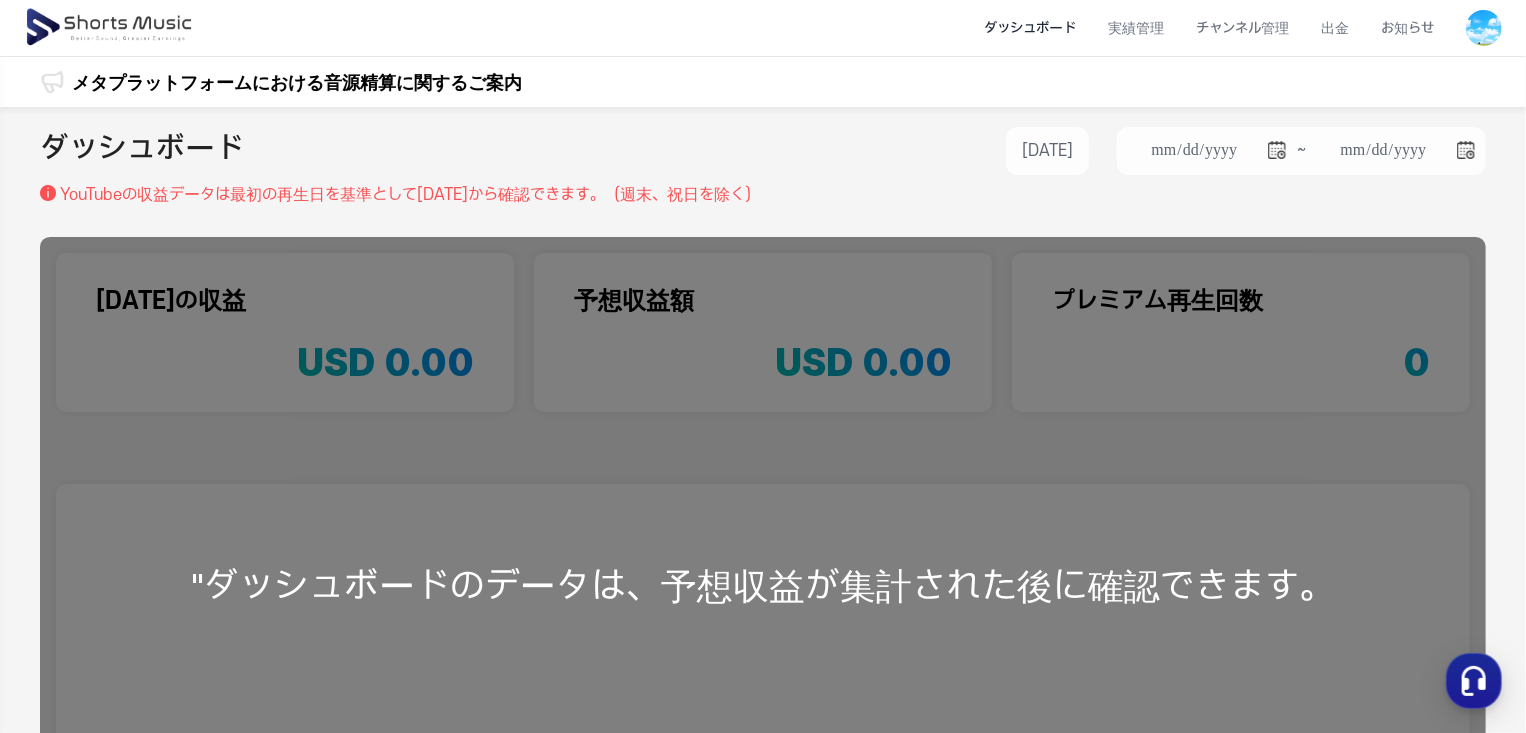 scroll, scrollTop: 0, scrollLeft: 0, axis: both 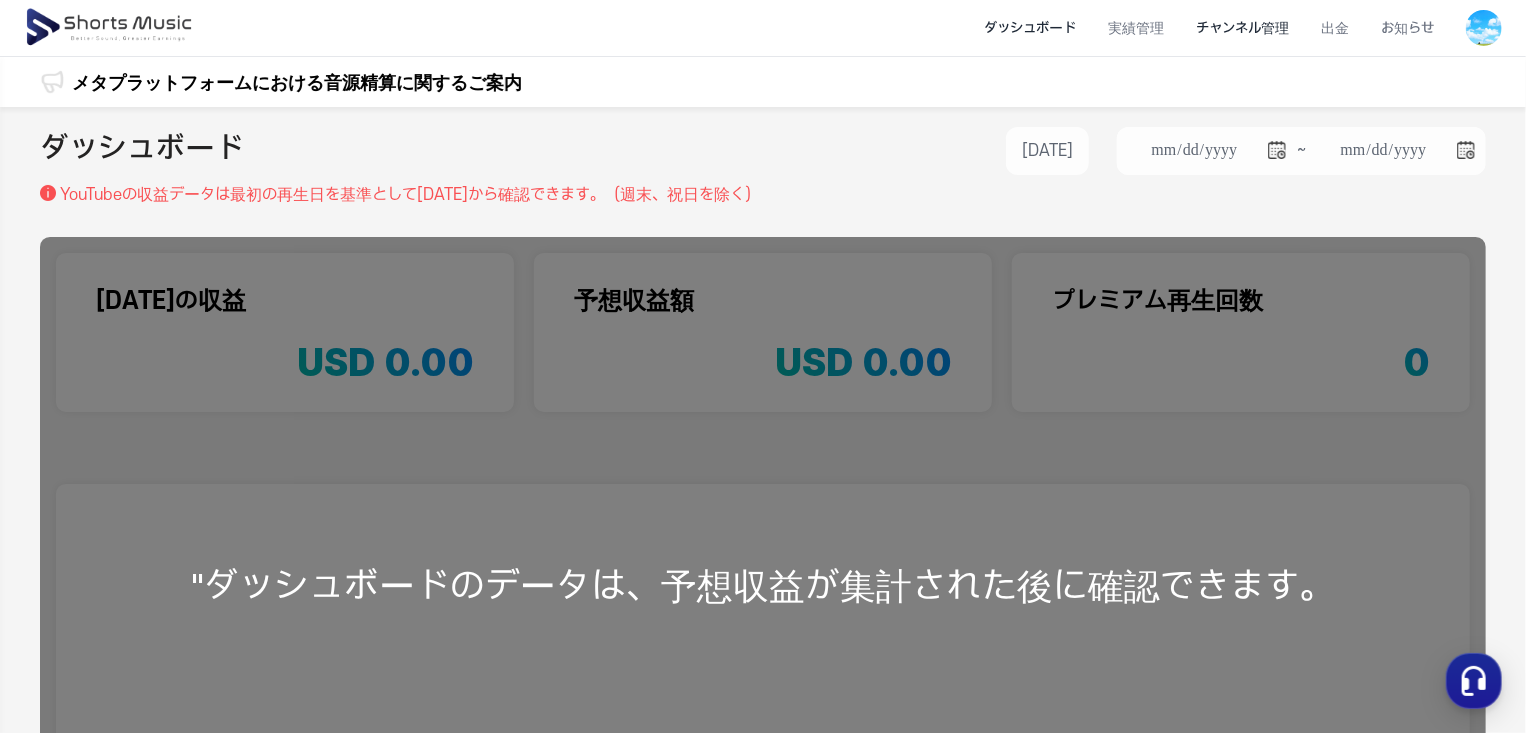 click on "チャンネル管理" at bounding box center (1242, 28) 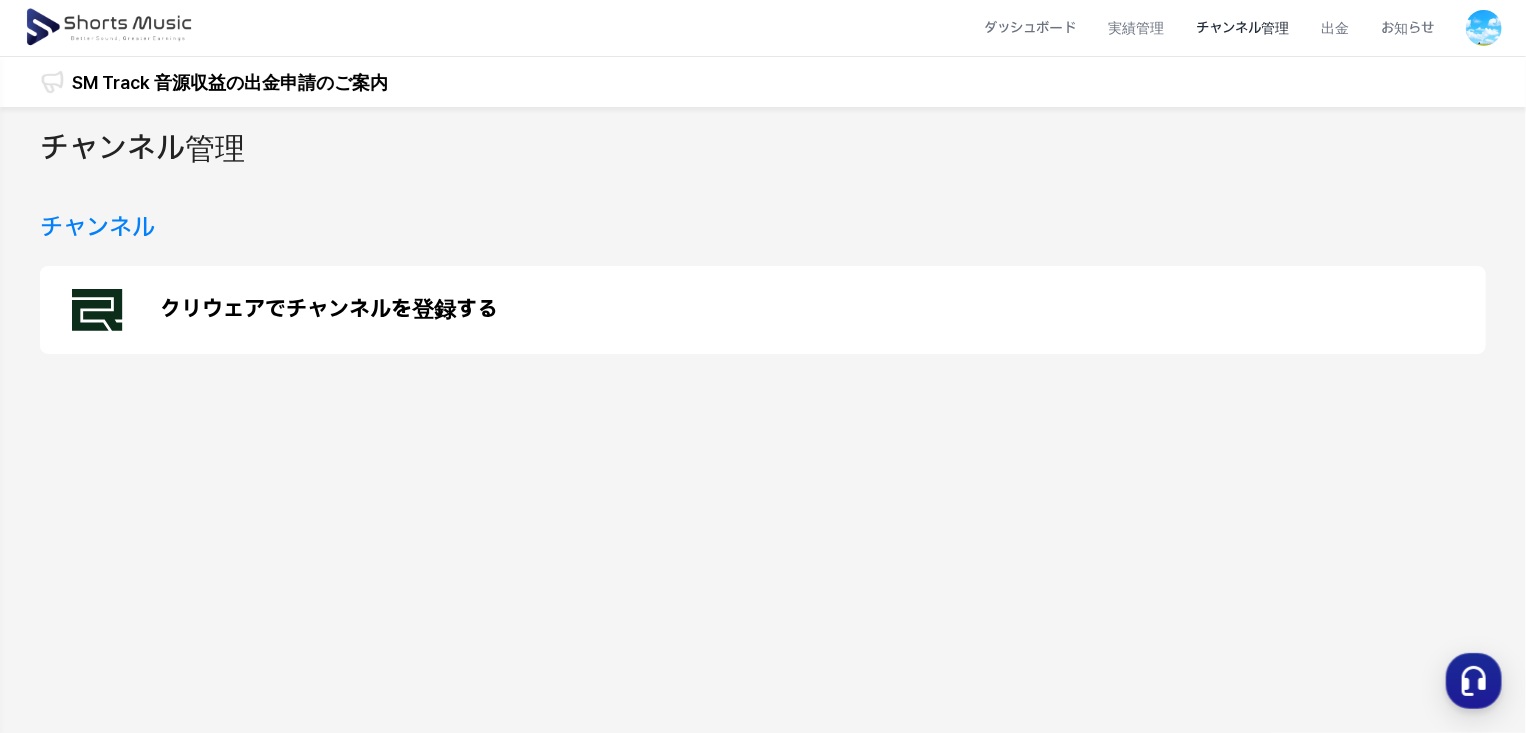 click on "クリウェアでチャンネルを登録する" at bounding box center [763, 310] 